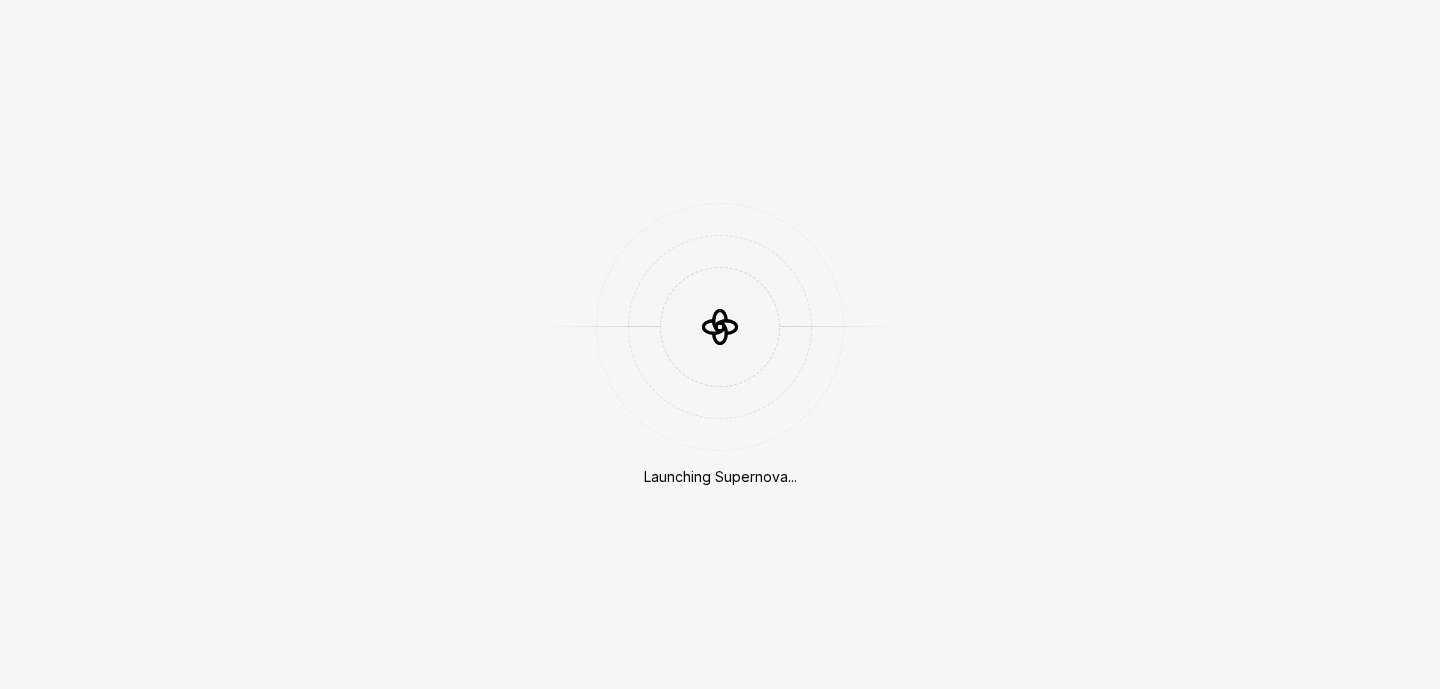 scroll, scrollTop: 0, scrollLeft: 0, axis: both 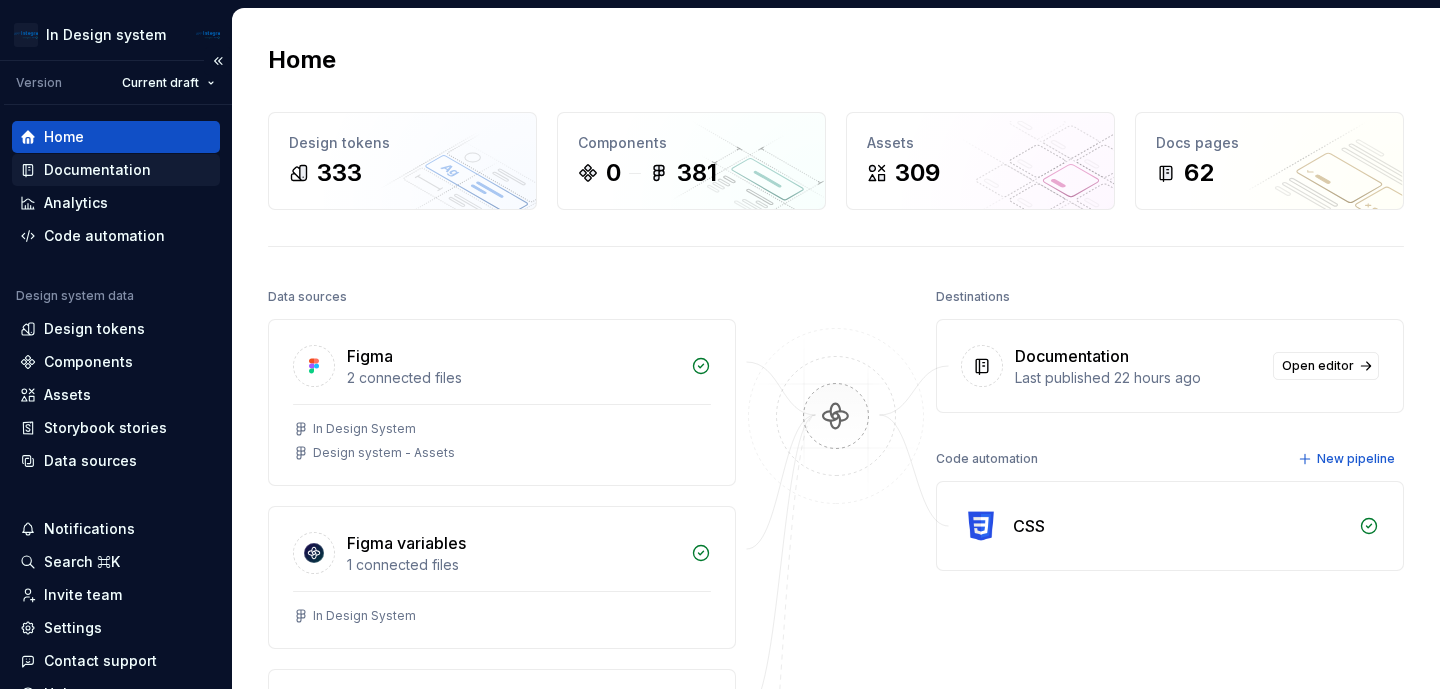 click on "Documentation" at bounding box center [97, 170] 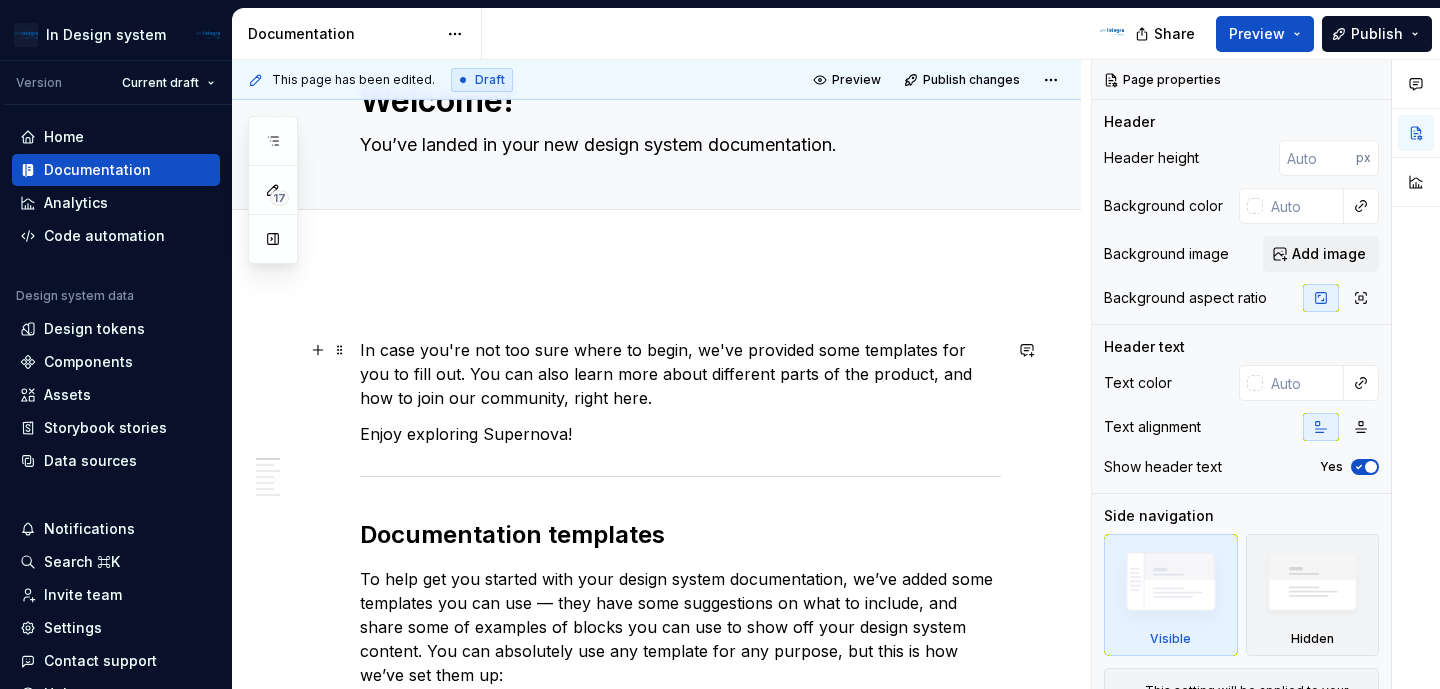 scroll, scrollTop: 0, scrollLeft: 0, axis: both 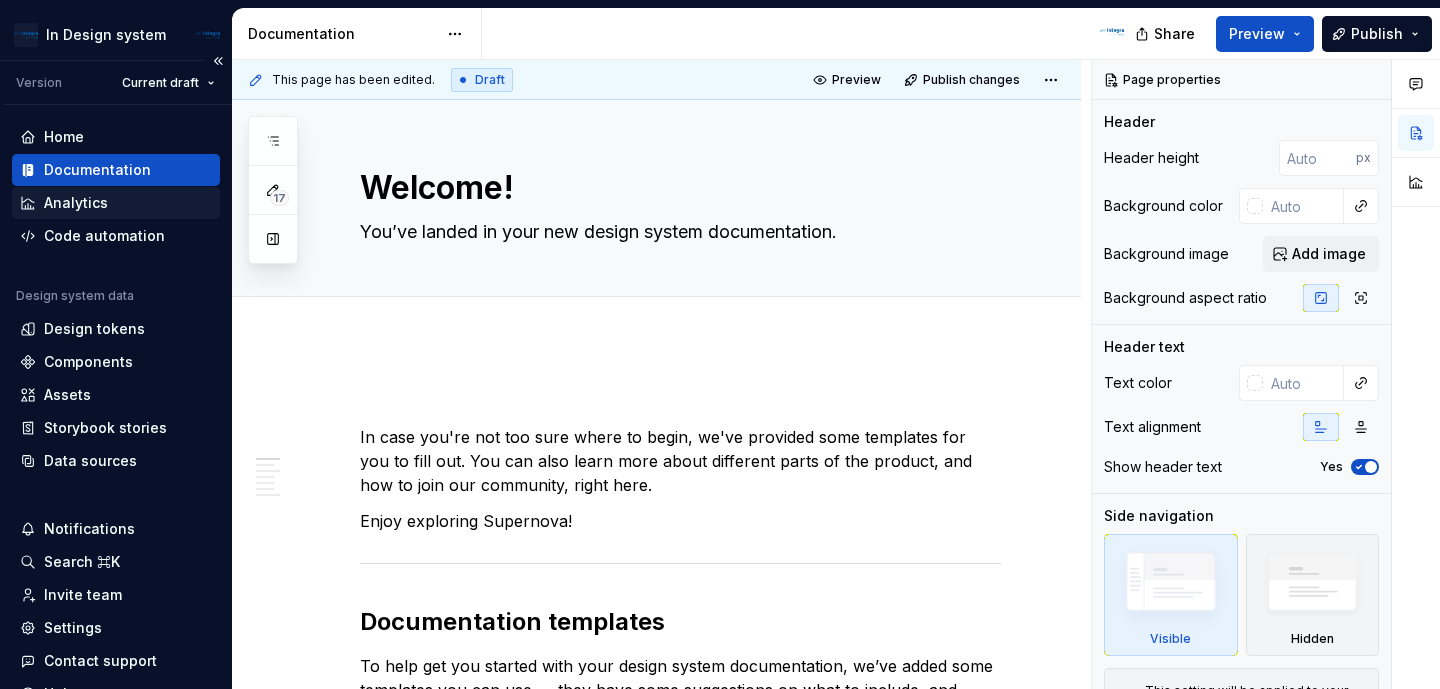 click on "Analytics" at bounding box center [116, 203] 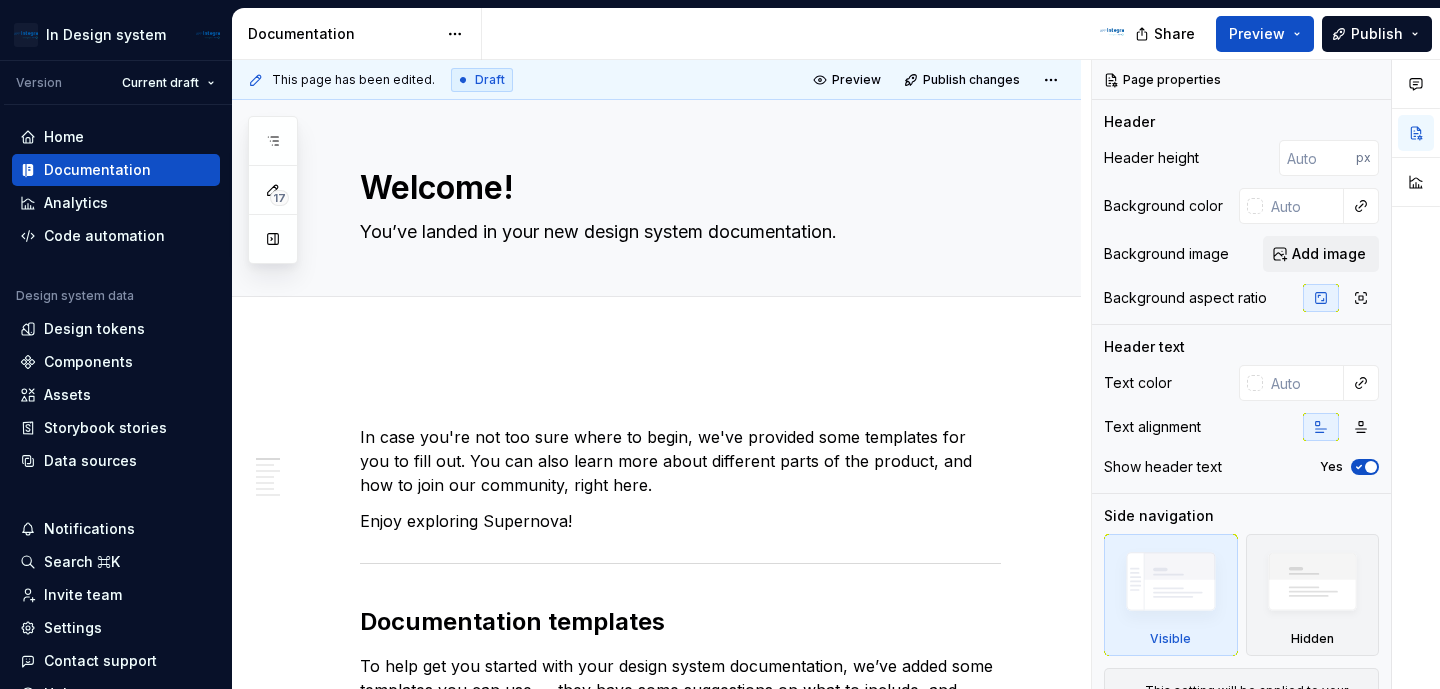 type on "*" 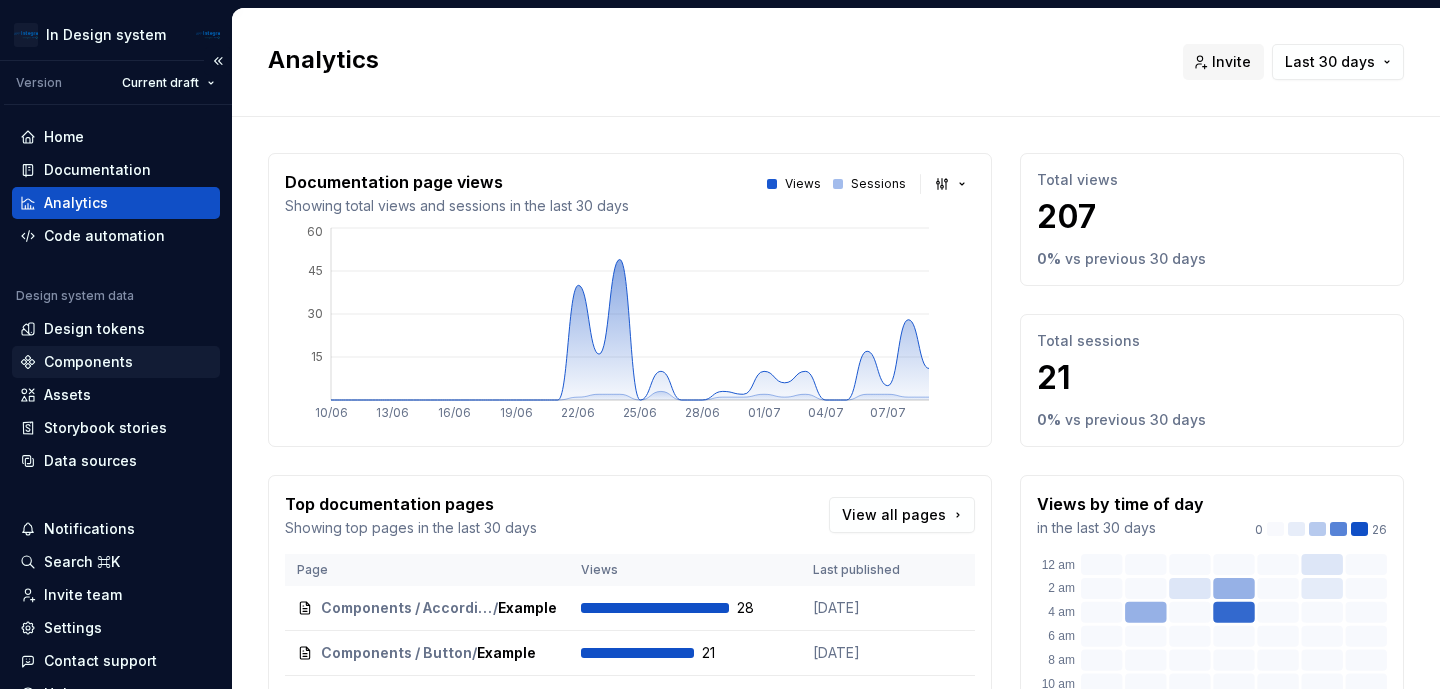 click on "Components" at bounding box center (88, 362) 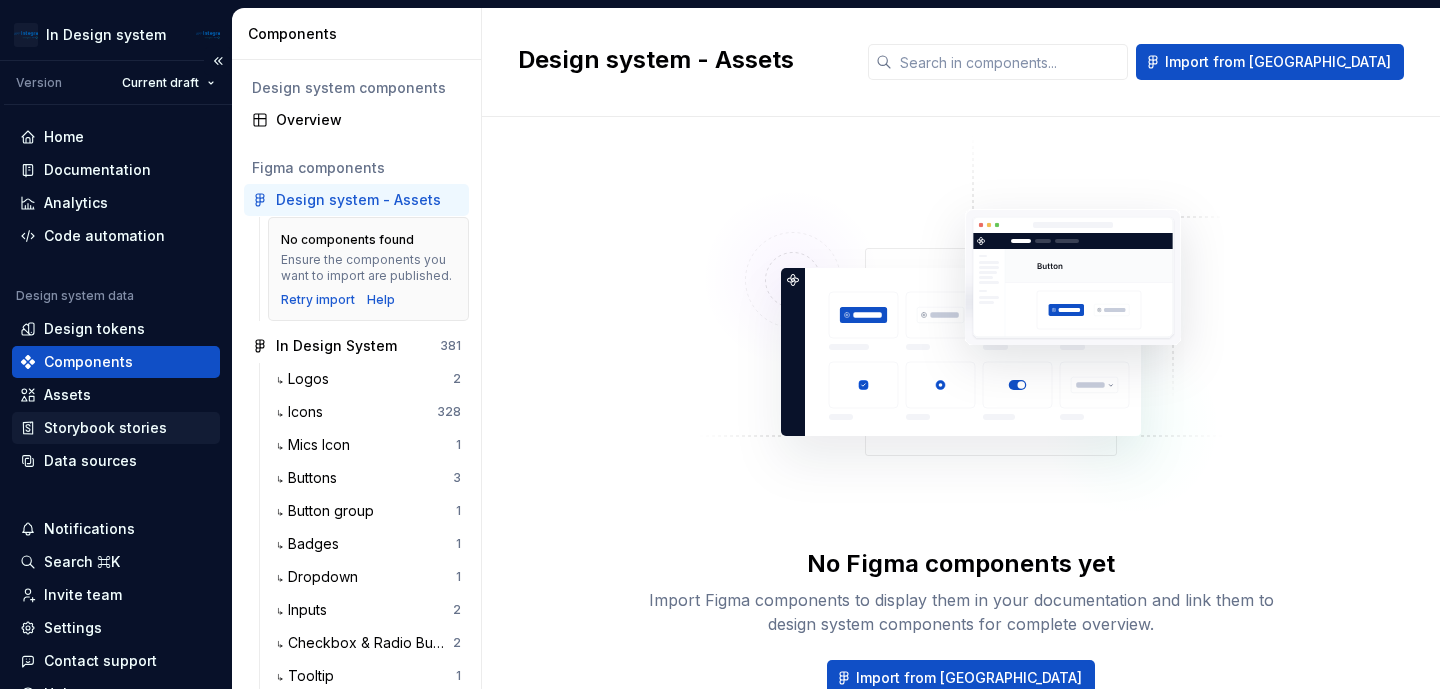 click on "Storybook stories" at bounding box center (105, 428) 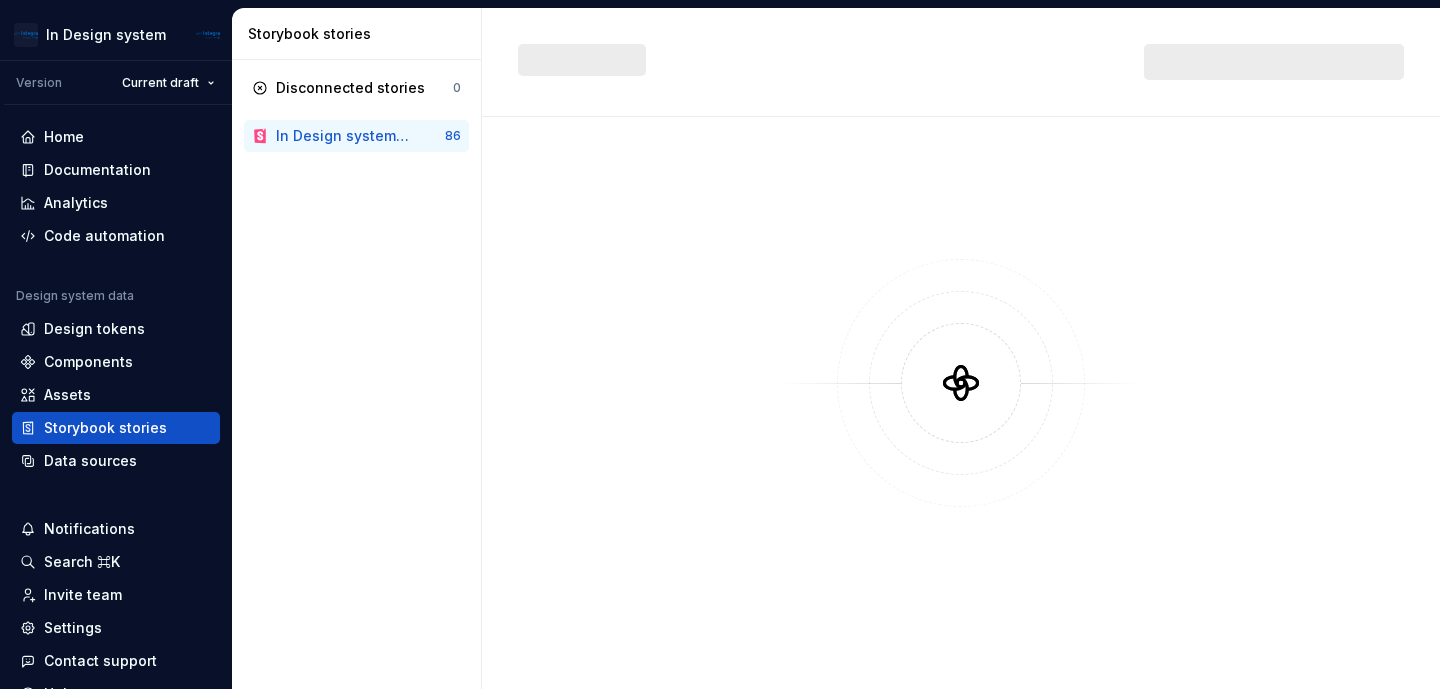 click on "In Design system Storybook" at bounding box center [343, 136] 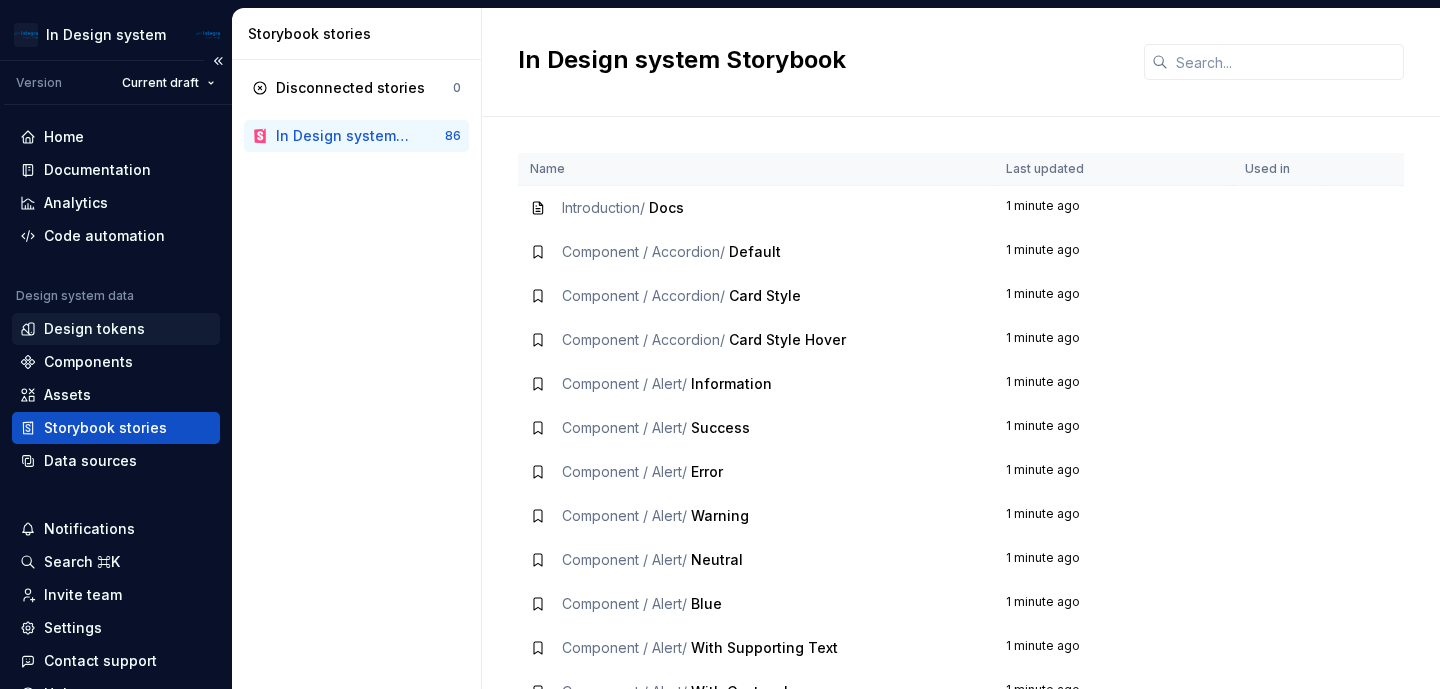 click on "Design tokens" at bounding box center [94, 329] 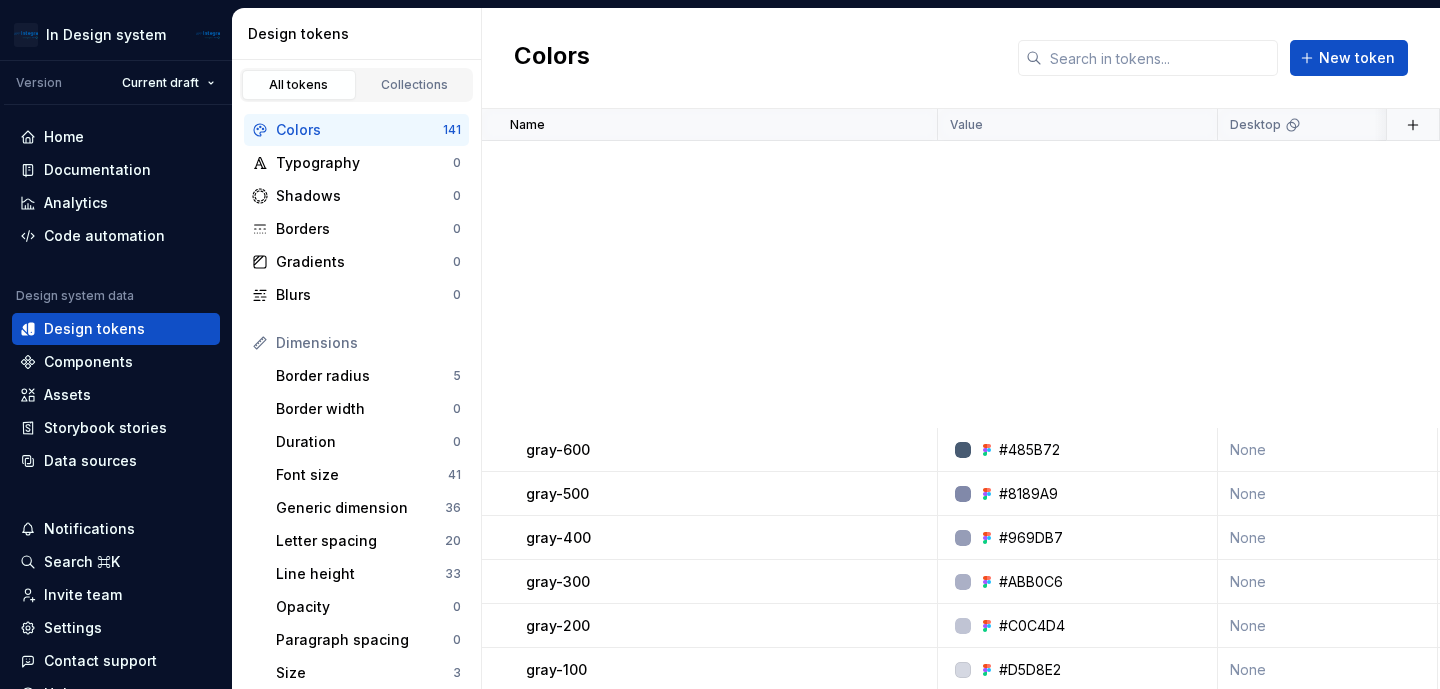 scroll, scrollTop: 1805, scrollLeft: 0, axis: vertical 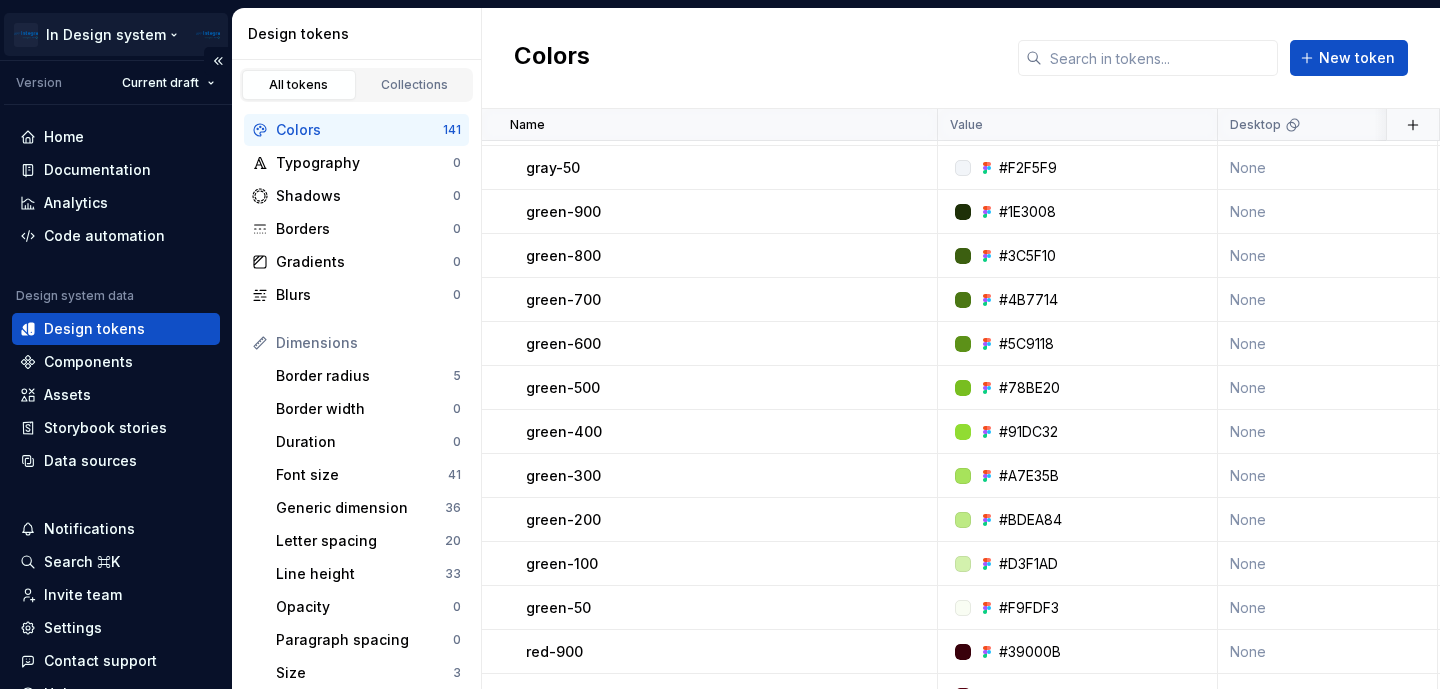 click on "In Design system Version Current draft Home Documentation Analytics Code automation Design system data Design tokens Components Assets Storybook stories Data sources Notifications Search ⌘K Invite team Settings Contact support Help Design tokens All tokens Collections Colors 141 Typography 0 Shadows 0 Borders 0 Gradients 0 Blurs 0 Dimensions Border radius 5 Border width 0 Duration 0 Font size 41 Generic dimension 36 Letter spacing 20 Line height 33 Opacity 0 Paragraph spacing 0 Size 3 Space 12 Z-index 0 Options Text decoration 0 Text case 0 Visibility 0 Strings Font family 20 Font weight/style 22 Generic string 0 Product copy 0 Colors New token Name Value Desktop Mobile Collection Dark theme Token set Description Last updated aqua-100 #E5F6F9 None None Global Tokens None Core 3 days ago aqua-50 #F2FBFC None None Global Tokens None Core 3 days ago gray-900 #1A212A None None Global Tokens None Core 3 days ago gray-800 #242D3A None None Global Tokens None Core 3 days ago gray-700 #313E4E None None None Core" at bounding box center [720, 344] 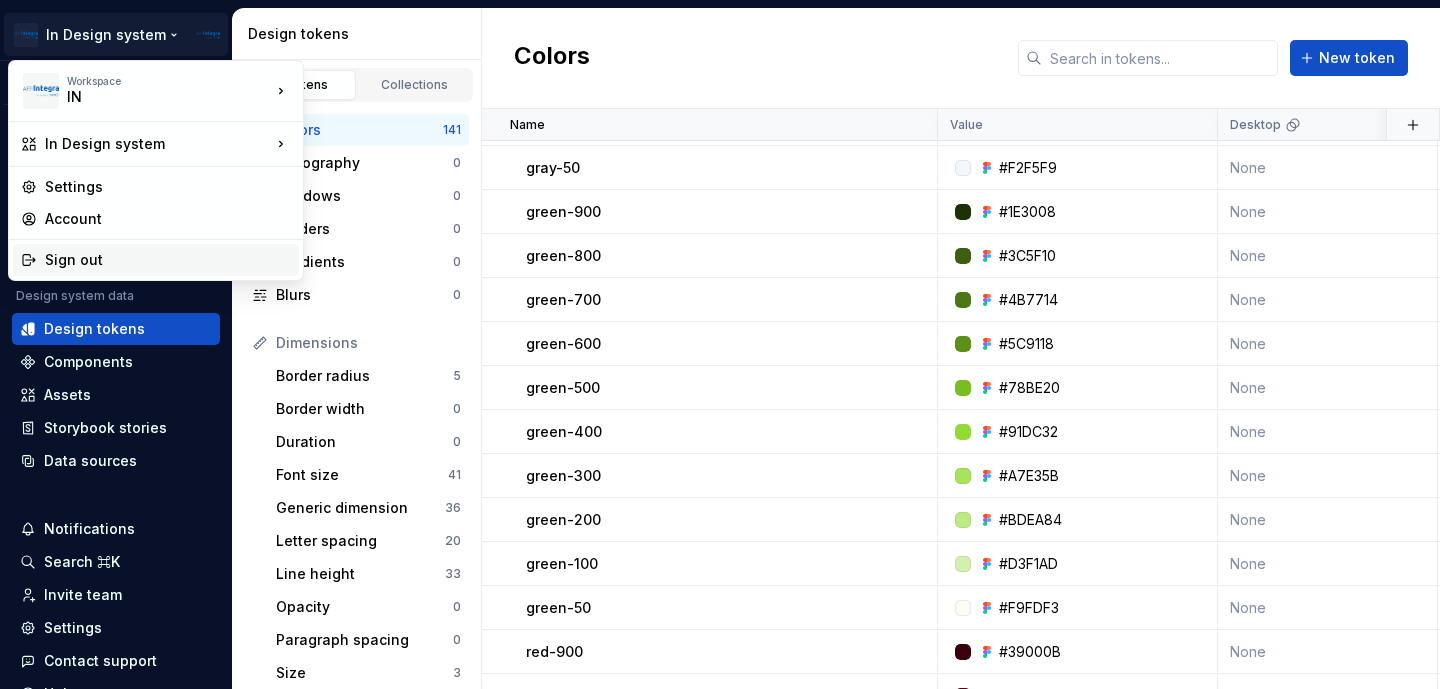click on "Sign out" at bounding box center [168, 260] 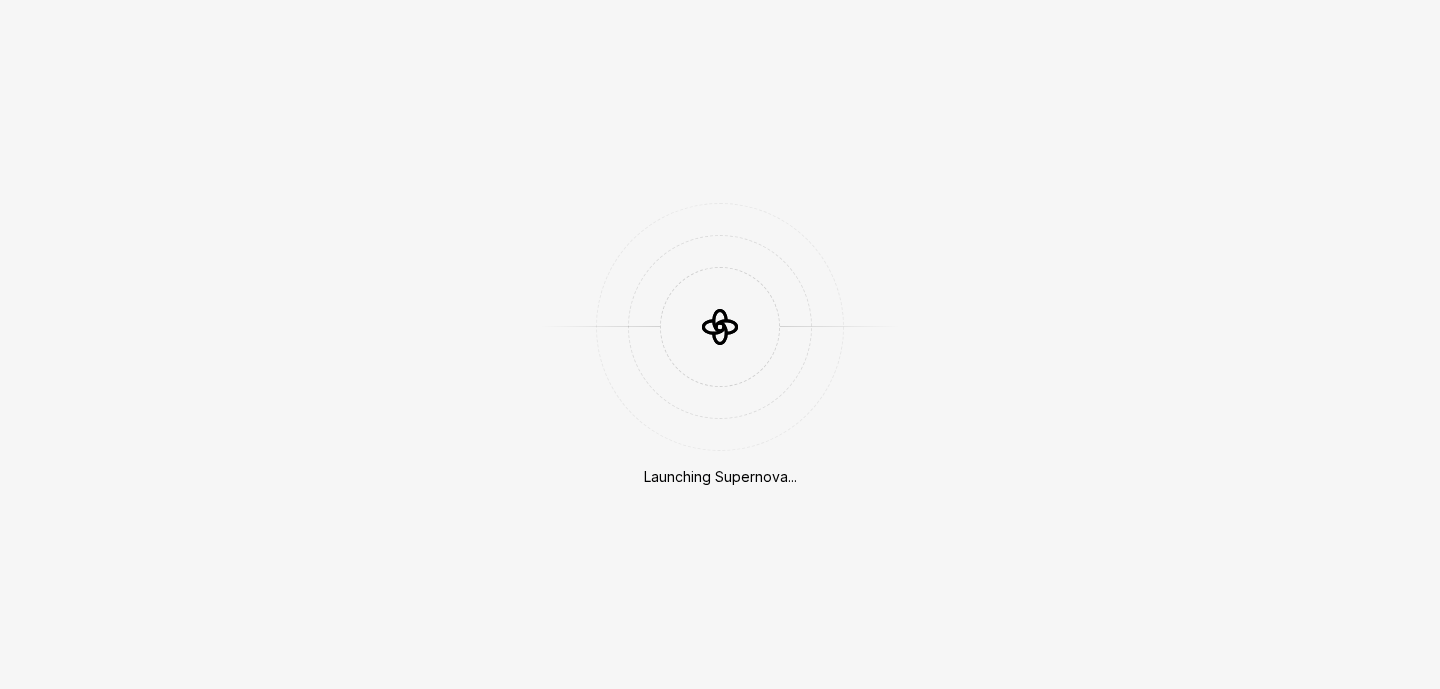 scroll, scrollTop: 0, scrollLeft: 0, axis: both 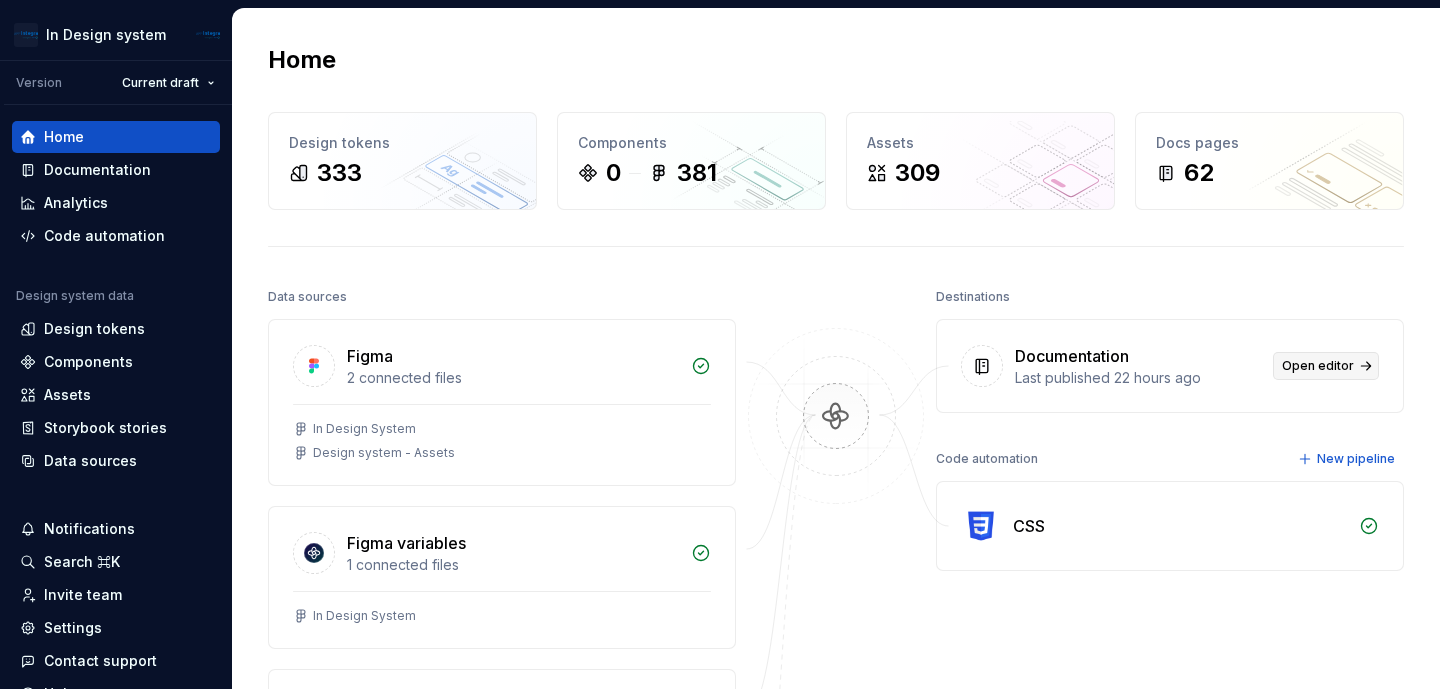 click on "Open editor" at bounding box center [1318, 366] 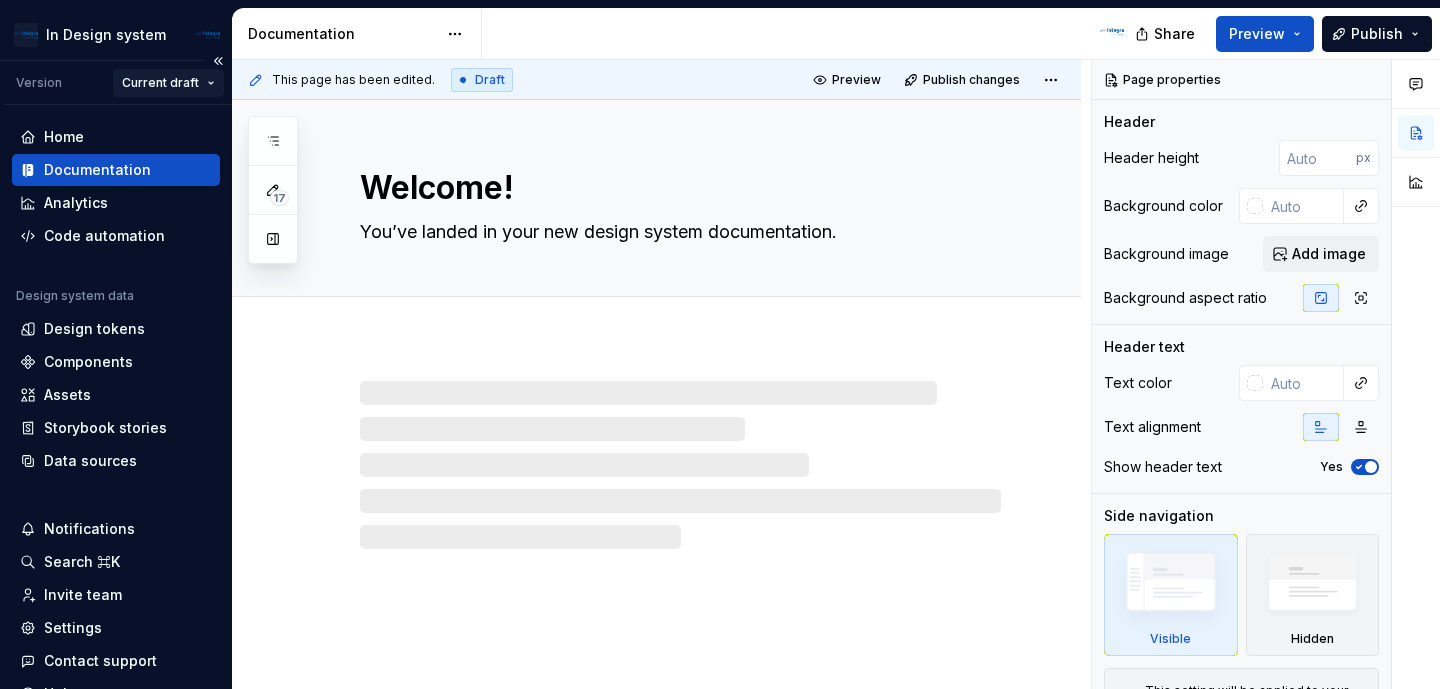click on "In Design system Version Current draft Home Documentation Analytics Code automation Design system data Design tokens Components Assets Storybook stories Data sources Notifications Search ⌘K Invite team Settings Contact support Help Documentation Share Preview Publish 17 Pages Add
Accessibility guide for tree Page tree.
Navigate the tree with the arrow keys. Common tree hotkeys apply. Further keybindings are available:
enter to execute primary action on focused item
f2 to start renaming the focused item
escape to abort renaming an item
control+d to start dragging selected items
Welcome! Get Started Design Develop Composing code About Forms Foundations Typography Applying typography Usage Tokens Design tokens All tokens Code Utilitarian Classes Design tokens explained Spacing Spacing Usage Color Color Usage Components Accordion Example Code Usage Changelog Modal Example Code Usage Changelog Alert Example Code Usage Changelog AnimatedSteps" at bounding box center [720, 344] 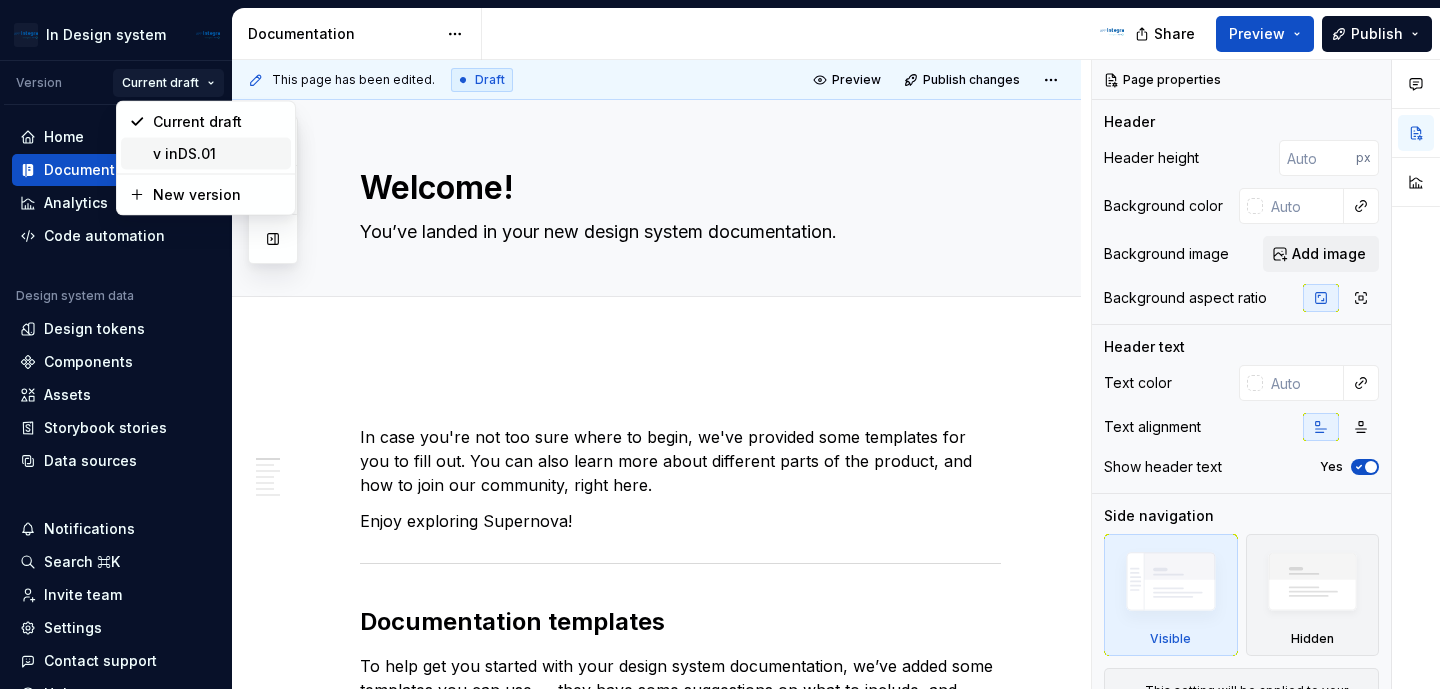 click on "v inDS.01" at bounding box center (218, 154) 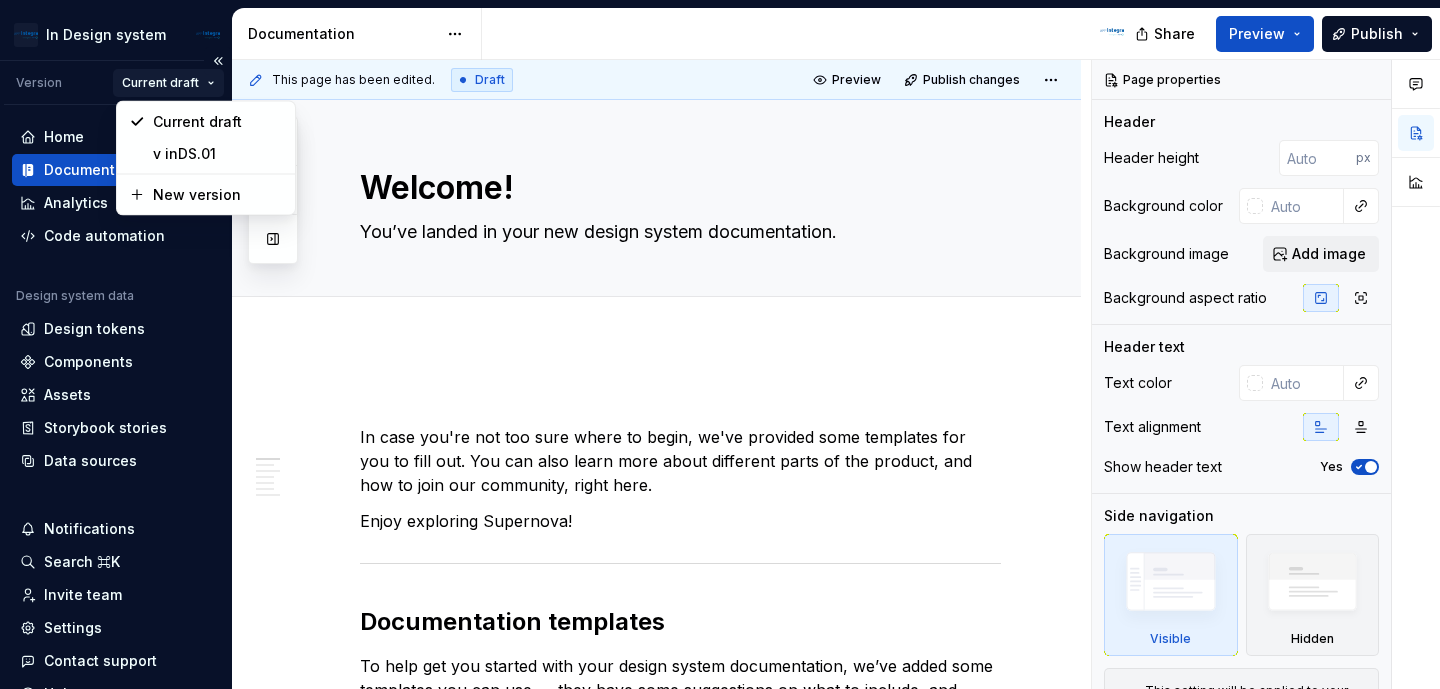 click on "In Design system Version Current draft Home Documentation Analytics Code automation Design system data Design tokens Components Assets Storybook stories Data sources Notifications Search ⌘K Invite team Settings Contact support Help Documentation Share Preview Publish 17 Pages Add
Accessibility guide for tree Page tree.
Navigate the tree with the arrow keys. Common tree hotkeys apply. Further keybindings are available:
enter to execute primary action on focused item
f2 to start renaming the focused item
escape to abort renaming an item
control+d to start dragging selected items
Welcome! Get Started Design Develop Composing code About Forms Foundations Typography Applying typography Usage Tokens Design tokens All tokens Code Utilitarian Classes Design tokens explained Spacing Spacing Usage Color Color Usage Components Accordion Example Code Usage Changelog Modal Example Code Usage Changelog Alert Example Code Usage Changelog AnimatedSteps" at bounding box center [720, 344] 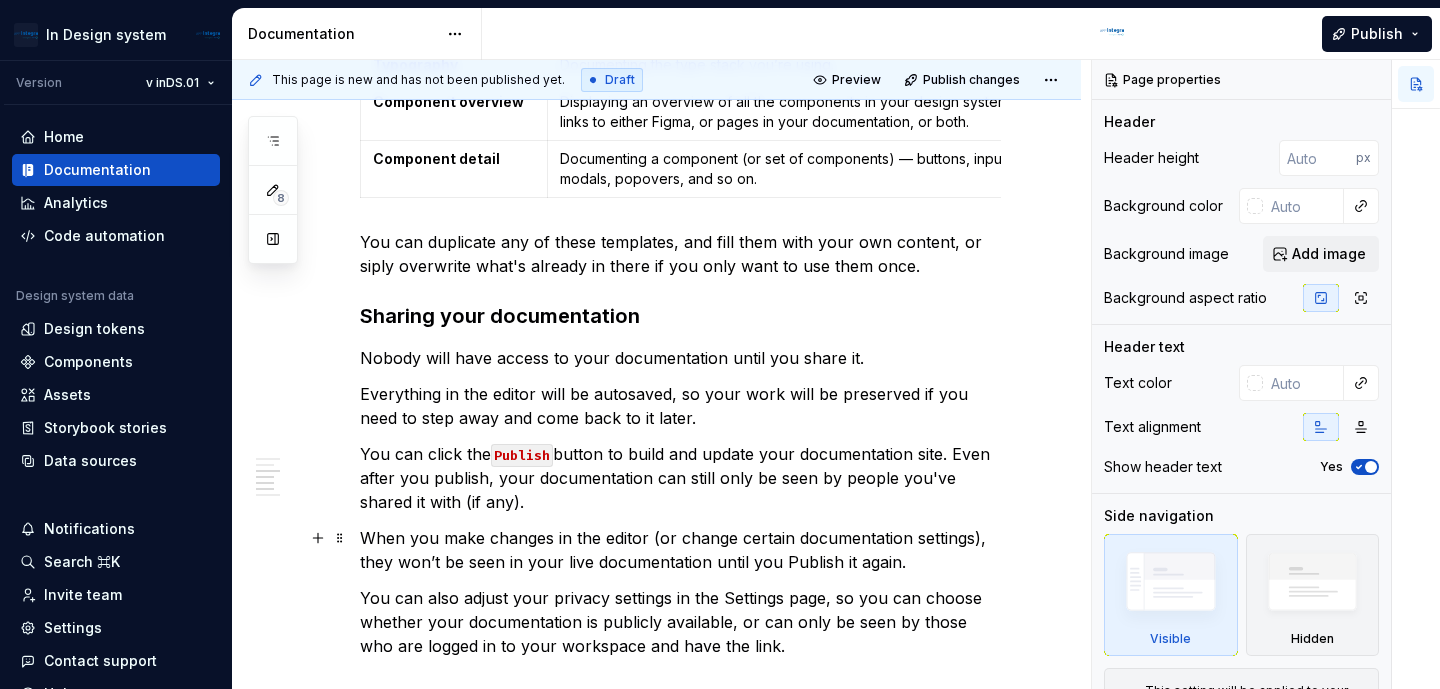 scroll, scrollTop: 0, scrollLeft: 0, axis: both 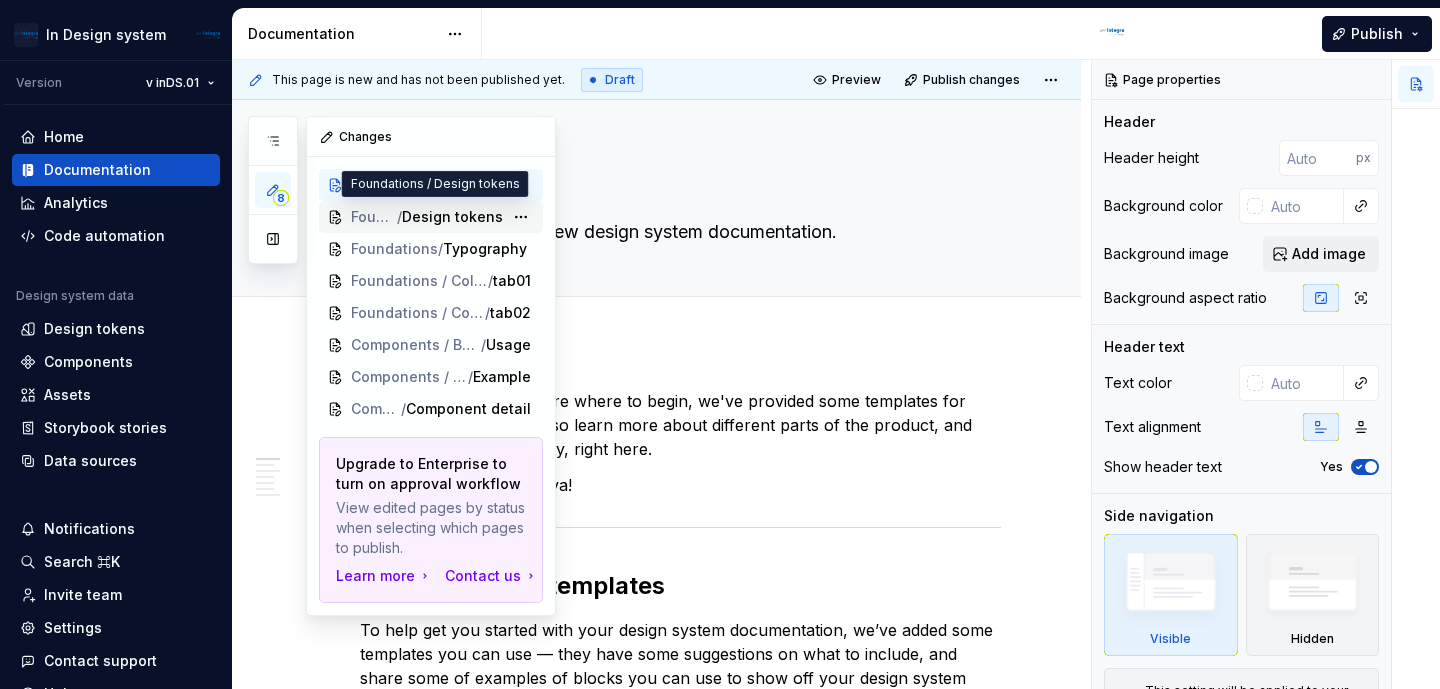 click on "Foundations" at bounding box center (374, 217) 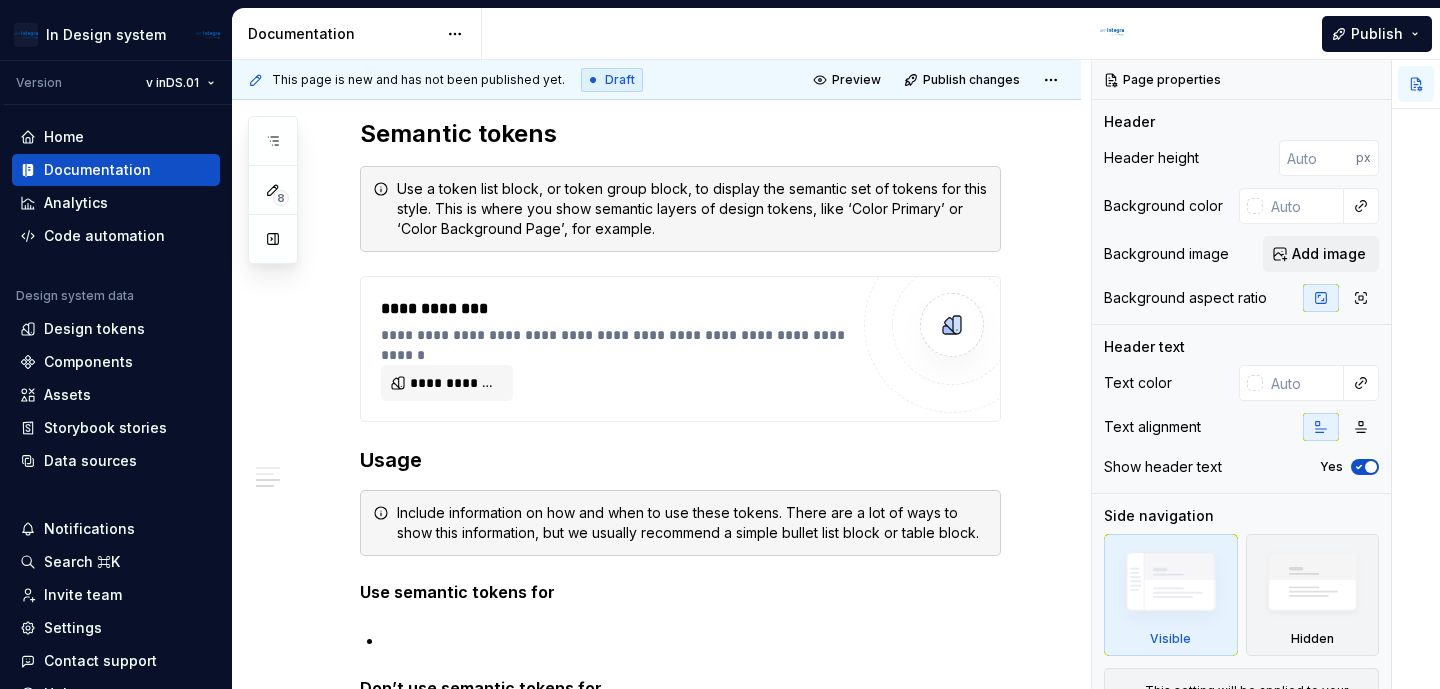 scroll, scrollTop: 1393, scrollLeft: 0, axis: vertical 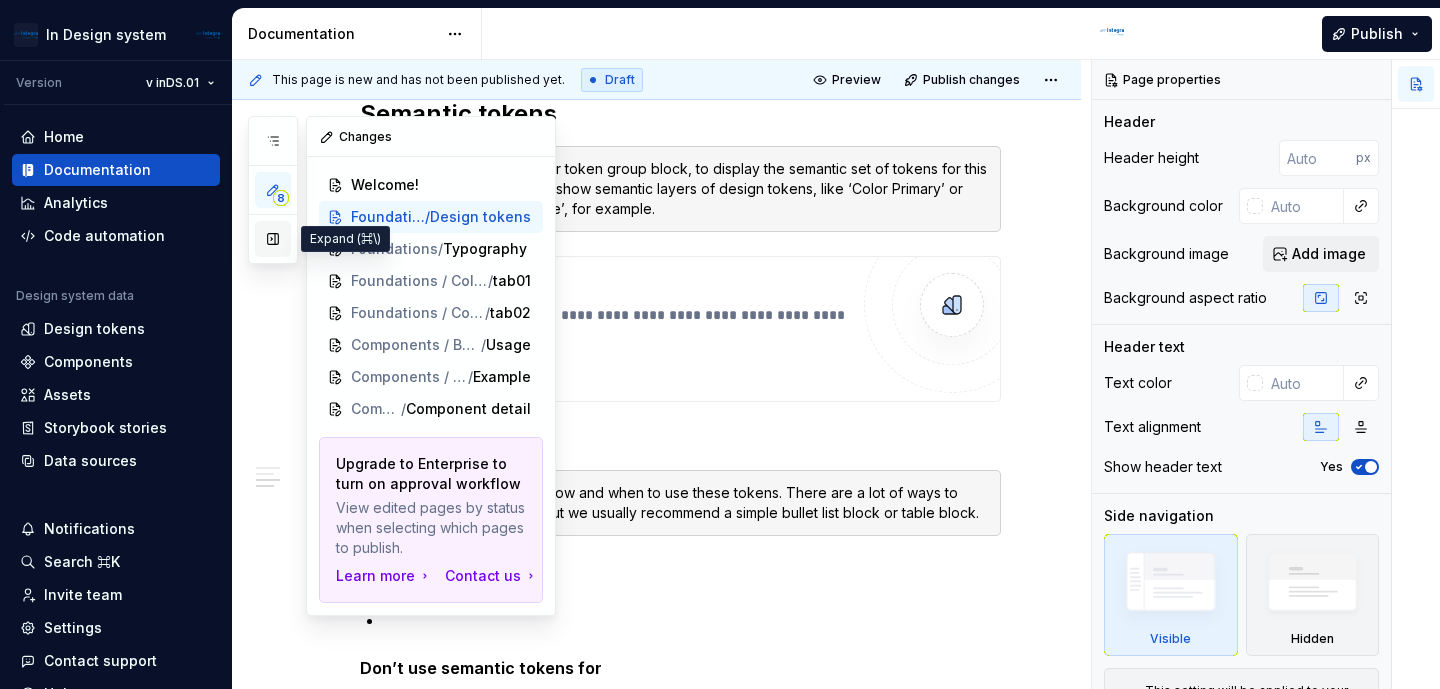 click at bounding box center [273, 239] 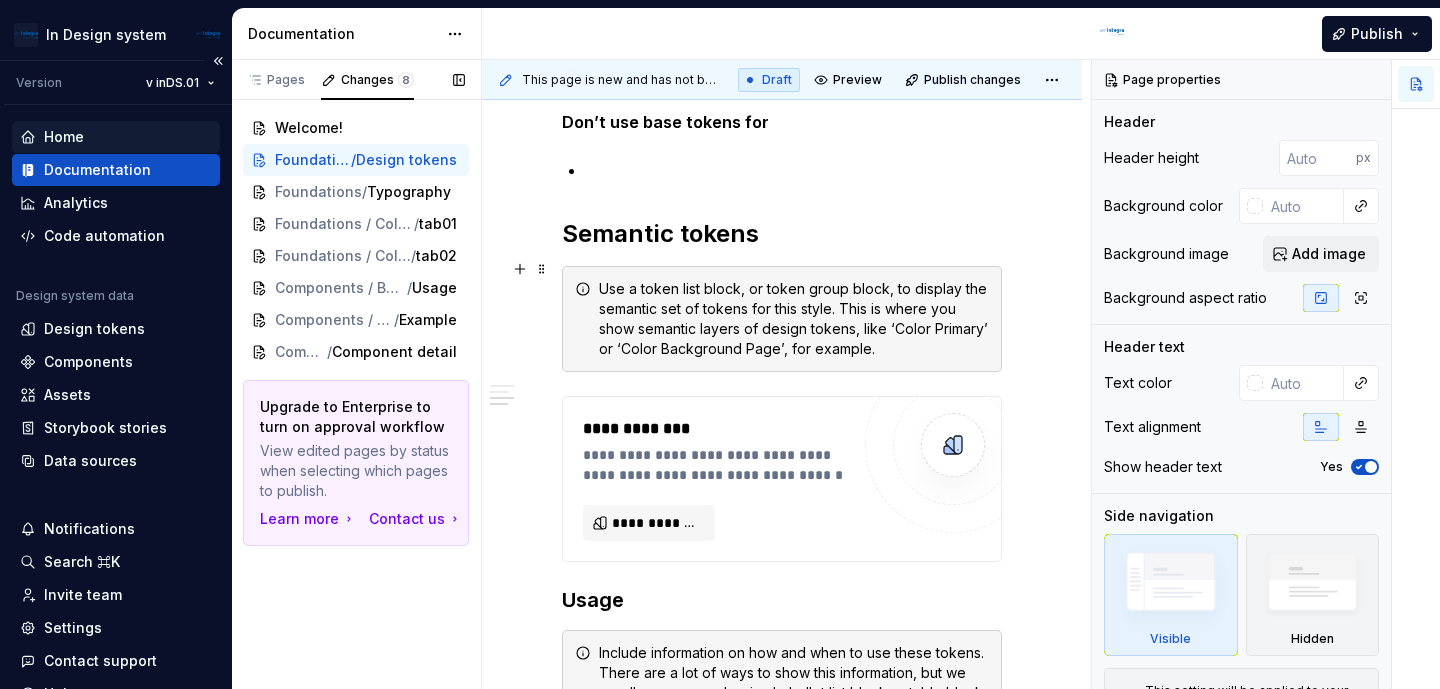 type on "*" 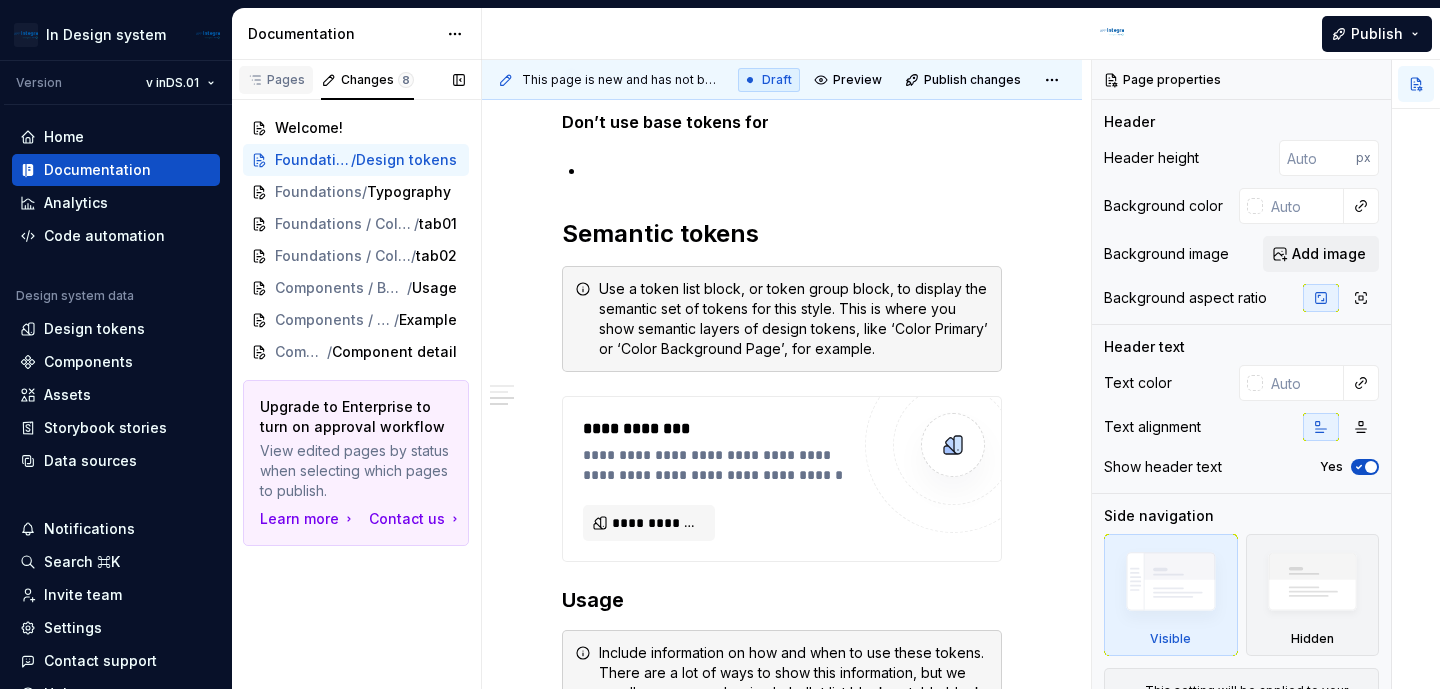 click on "Pages" at bounding box center (276, 80) 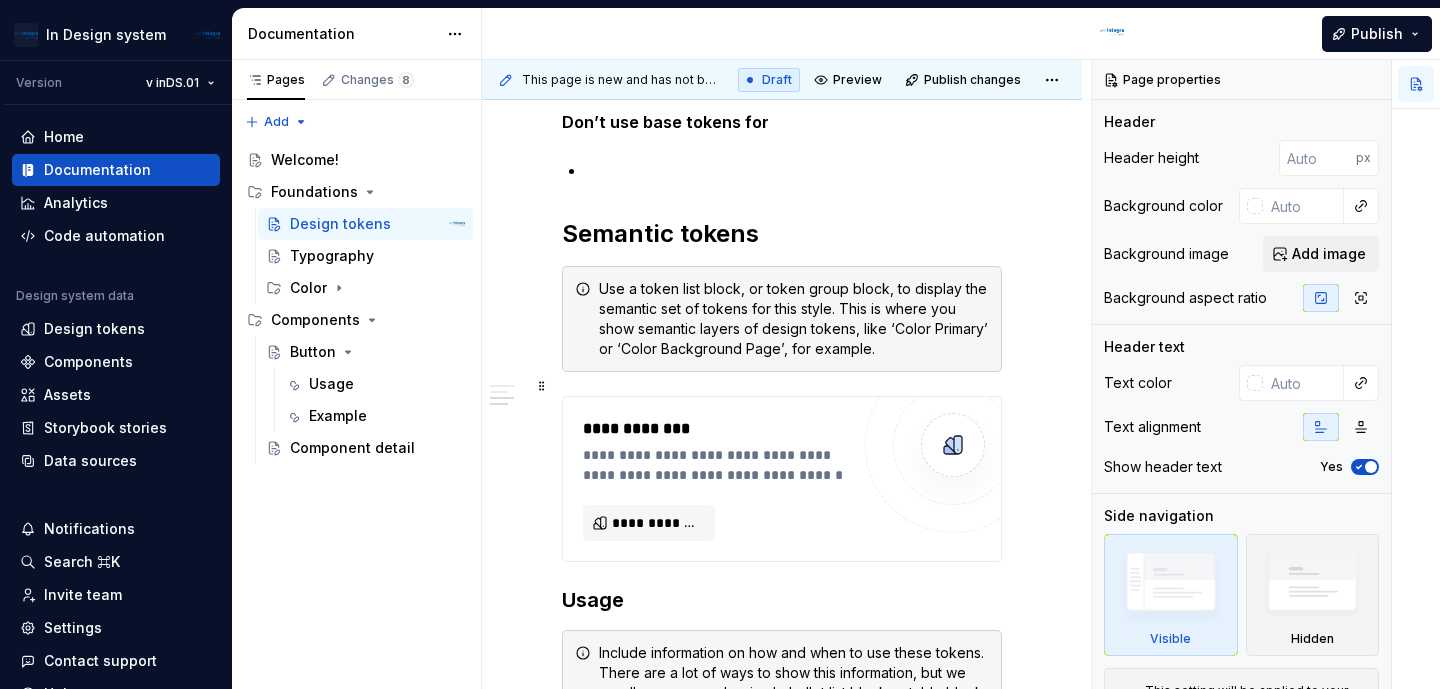 type 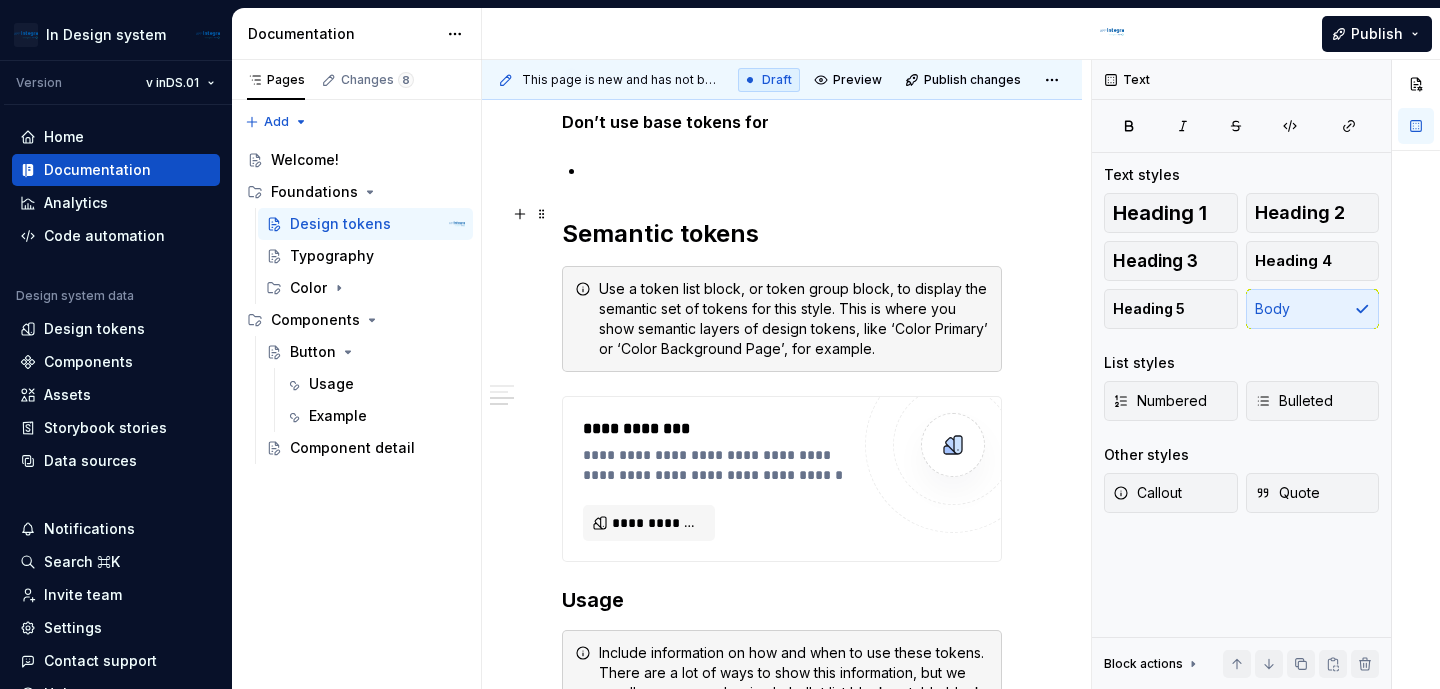 type on "*" 